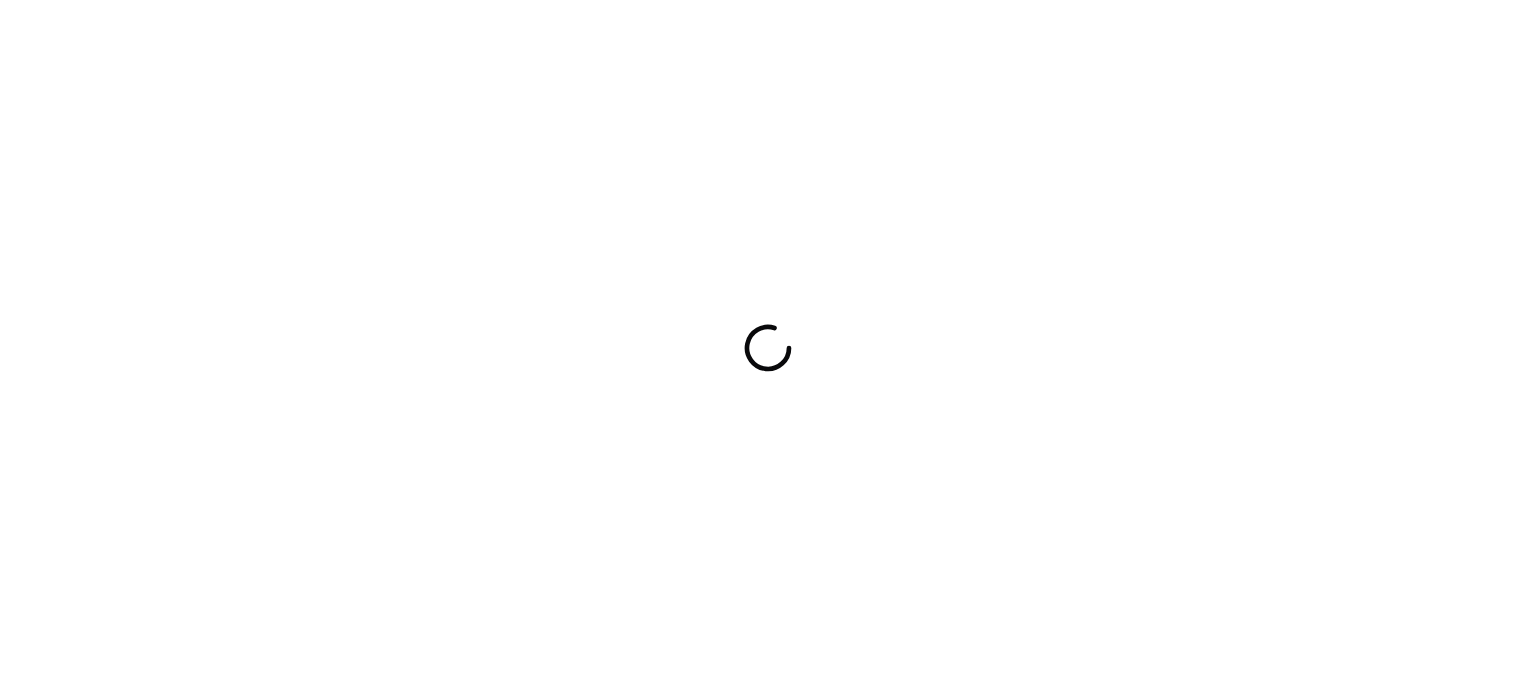 scroll, scrollTop: 0, scrollLeft: 0, axis: both 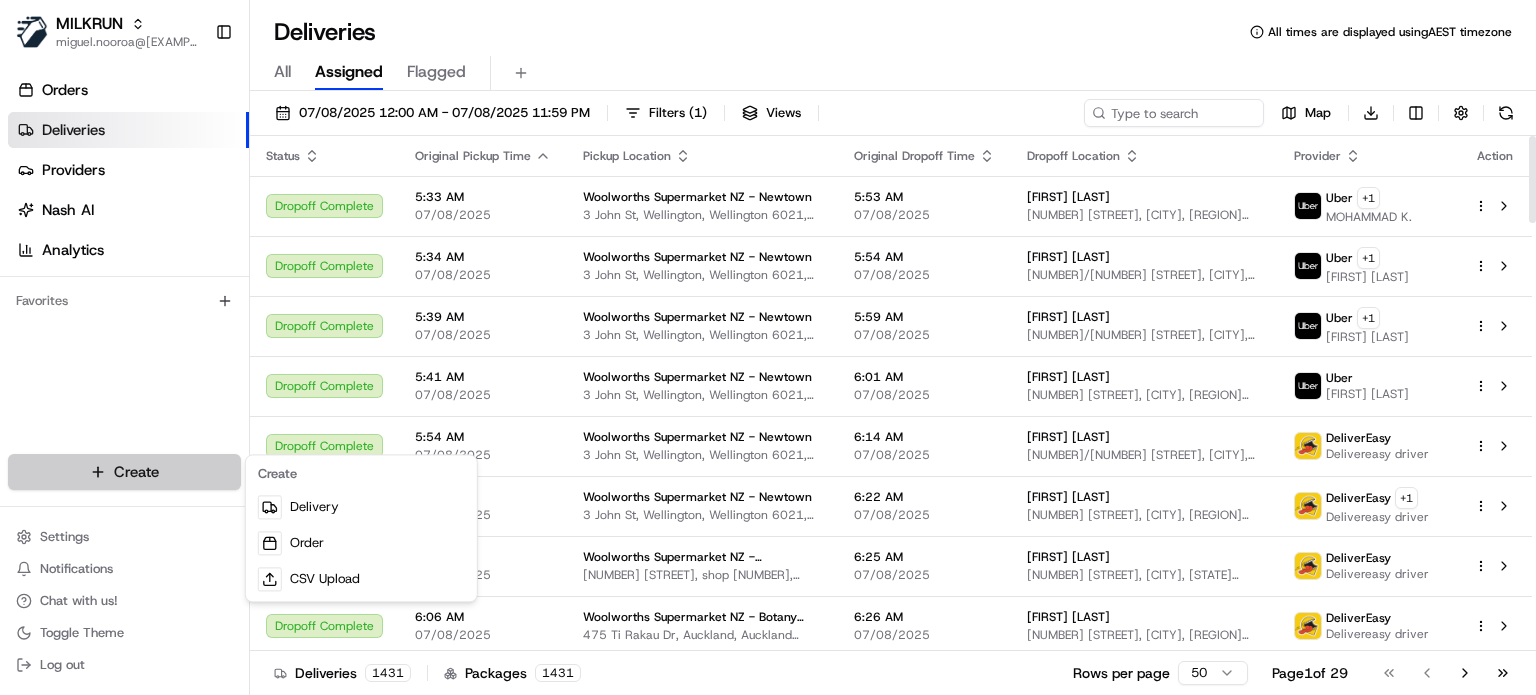 click on "MILKRUN miguel.nooroa@[EXAMPLE.COM] Toggle Sidebar Orders Deliveries Providers Nash AI Analytics Favorites Main Menu Members & Organization Organization Users Roles Preferences Customization Tracking Orchestration Automations Dispatch Strategy Locations Pickup Locations Dropoff Locations AI Support Call Agent Billing Billing Refund Requests Integrations Notification Triggers Webhooks API Keys Request Logs Create Settings Notifications Chat with us! Toggle Theme Log out Deliveries All times are displayed using AEST timezone All Assigned Flagged 07/08/2025 12:00 AM - 07/08/2025 11:59 PM Filters ( 1 ) Views Map Download Status Original Pickup Time Pickup Location Original Dropoff Time Dropoff Location Provider Action Dropoff Complete 5:33 AM 07/08/2025 [COMPANY] [CITY] - [CITY] [NUMBER] [STREET], [CITY], [REGION] [POSTAL_CODE], [COUNTRY] 5:53 AM 07/08/2025 [FIRST] [LAST] [NUMBER] [STREET], [CITY], [REGION] [POSTAL_CODE], [COUNTRY] Uber + 1 [FIRST] [LAST] Dropoff Complete 5:34 AM 07/08/2025 5:54 AM 07/08/2025 Uber +" at bounding box center (768, 347) 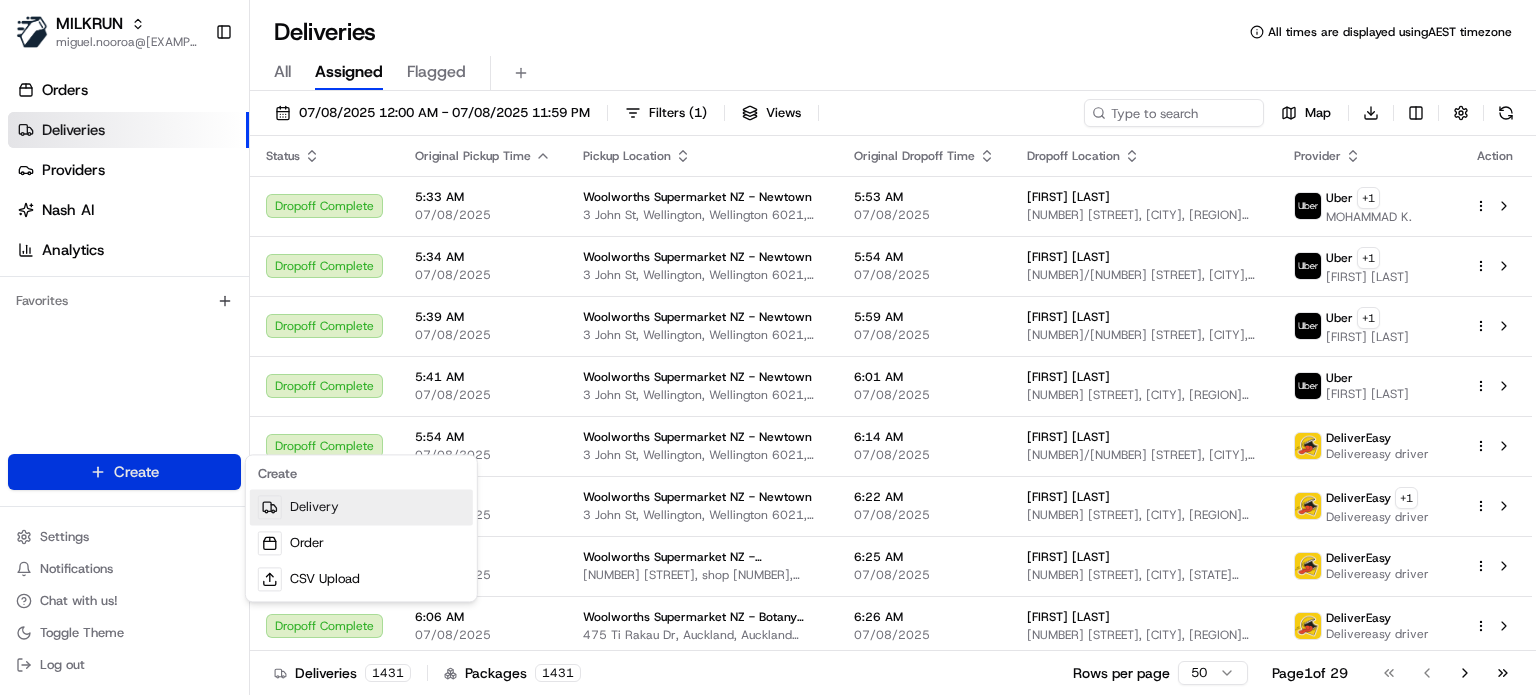 click on "Delivery" at bounding box center (361, 507) 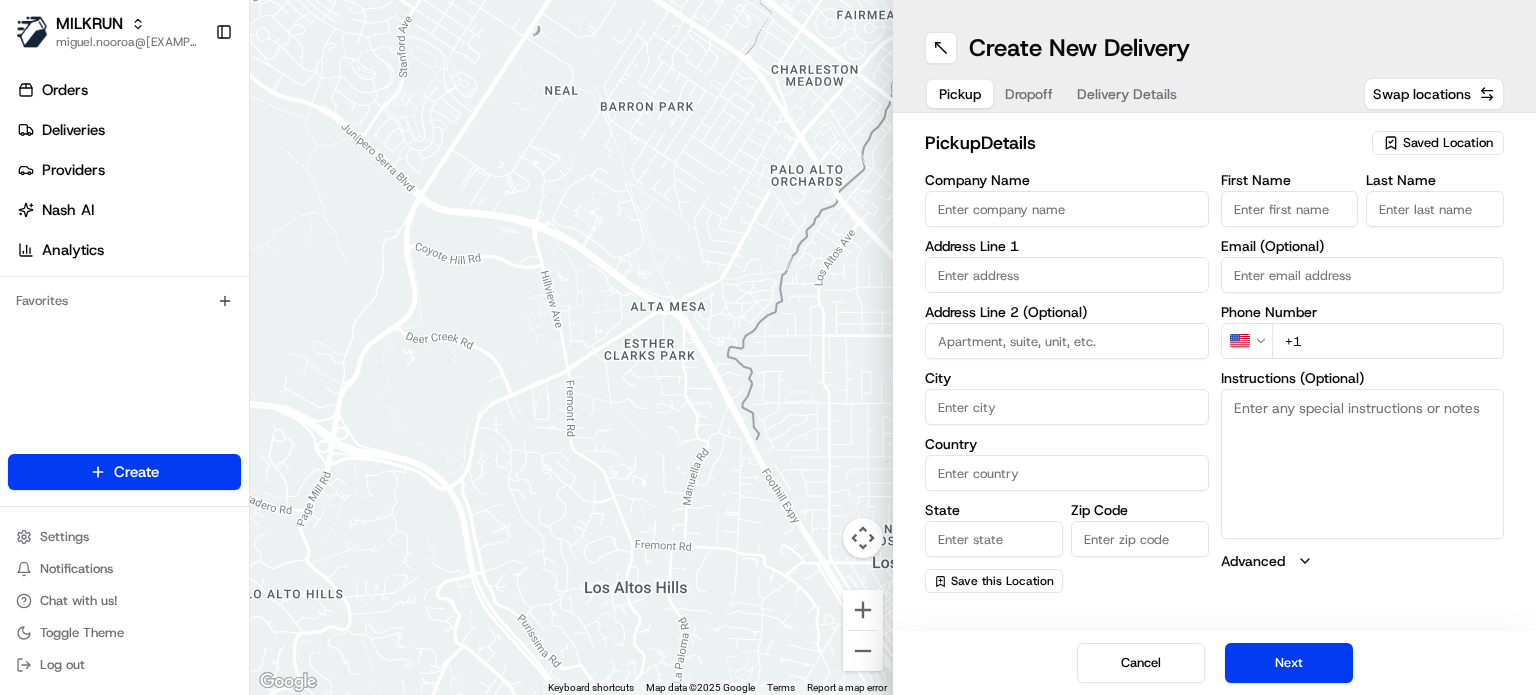 click on "Saved Location" at bounding box center [1448, 143] 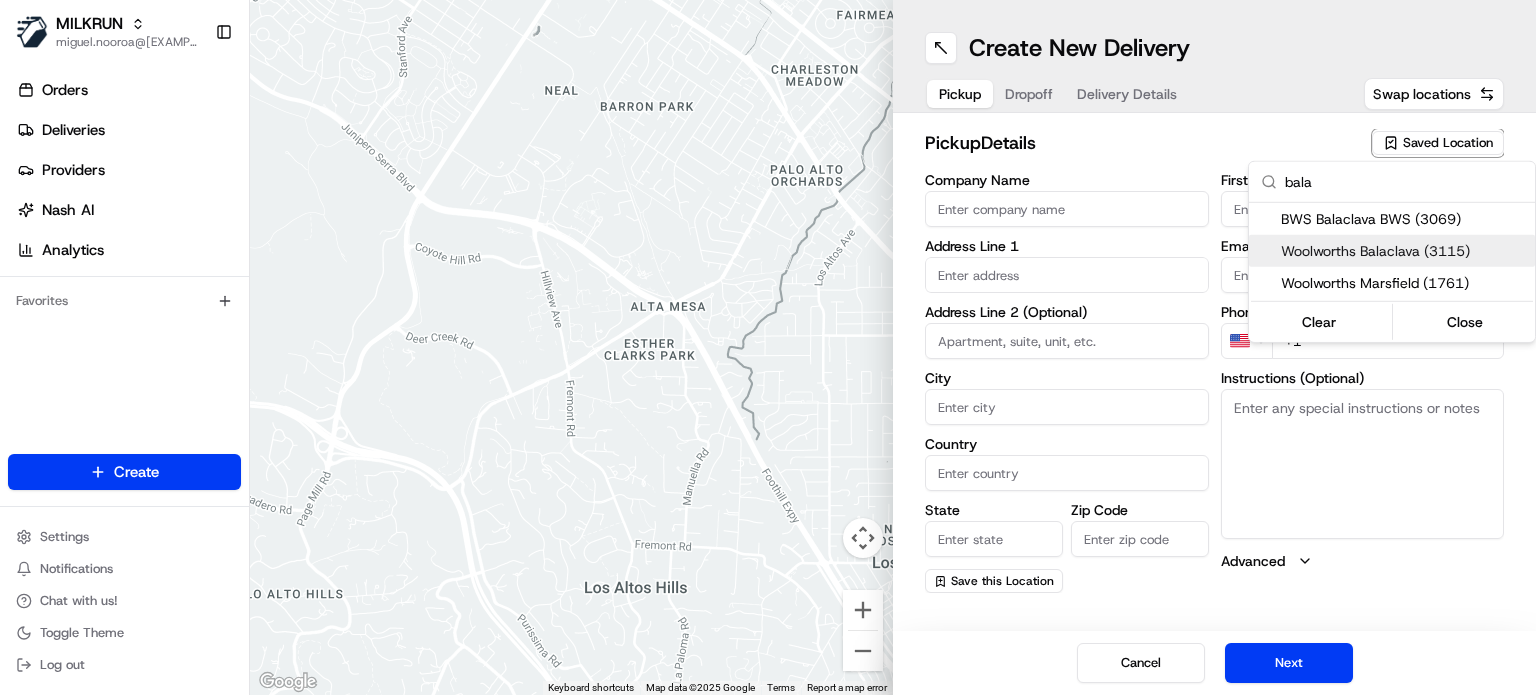 type on "bala" 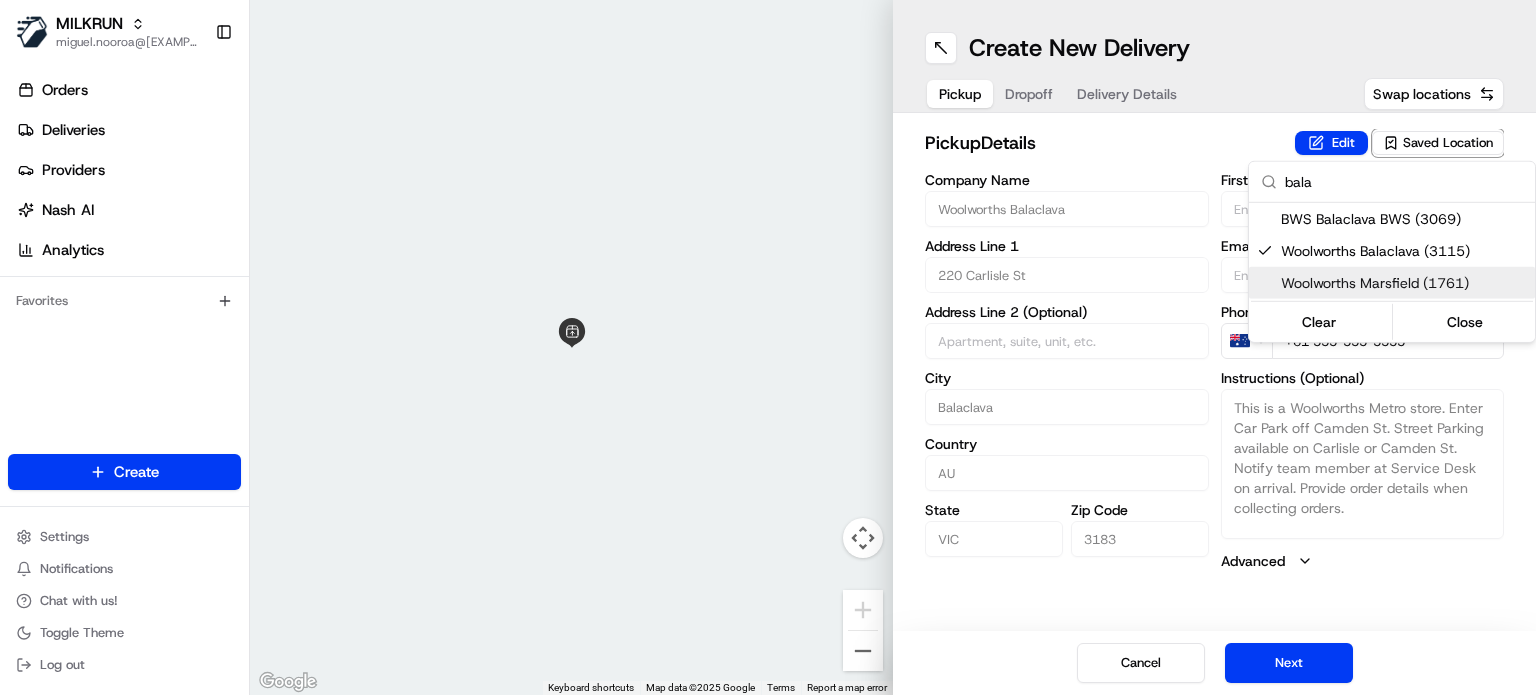click on "MILKRUN [EMAIL] Toggle Sidebar Orders Deliveries Providers Nash AI Analytics Favorites Main Menu Members & Organization Organization Users Roles Preferences Customization Tracking Orchestration Automations Dispatch Strategy Locations Pickup Locations Dropoff Locations AI Support Call Agent Billing Billing Refund Requests Integrations Notification Triggers Webhooks API Keys Request Logs Create Settings Notifications Chat with us! Toggle Theme Log out ← Move left → Move right ↑ Move up ↓ Move down + Zoom in - Zoom out Home Jump left by 75% End Jump right by 75% Page Up Jump up by 75% Page Down Jump down by 75% Keyboard shortcuts Map Data Map data ©2025 Google Map data ©2025 Google 2 m Click to toggle between metric and imperial units Terms Report a map error Create New Delivery Pickup Dropoff Delivery Details Swap locations pickup Details Edit Saved Location Company Name Woolworths Balaclava Address Line 1 [NUMBER] [STREET] Address Line 2 (Optional) City AU VIC" at bounding box center (768, 347) 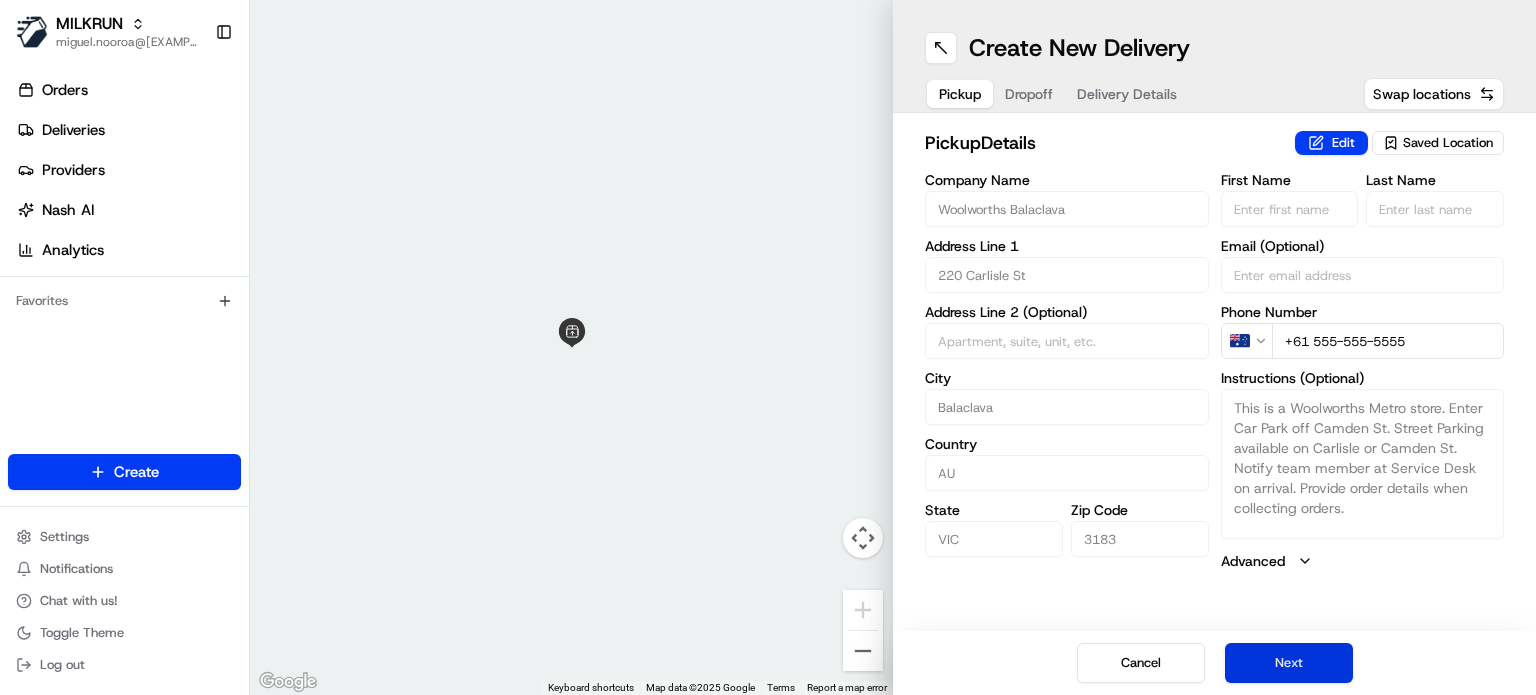 click on "Next" at bounding box center [1289, 663] 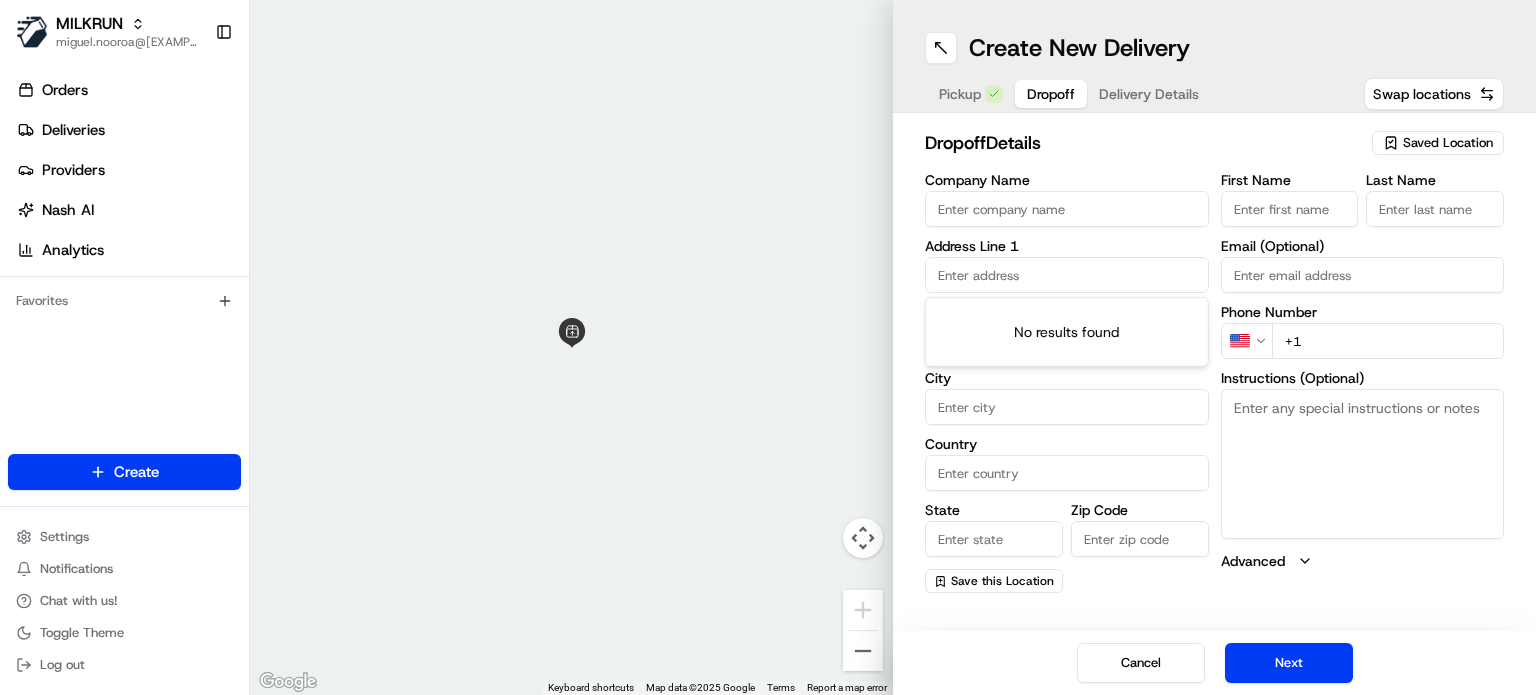 click at bounding box center (1067, 275) 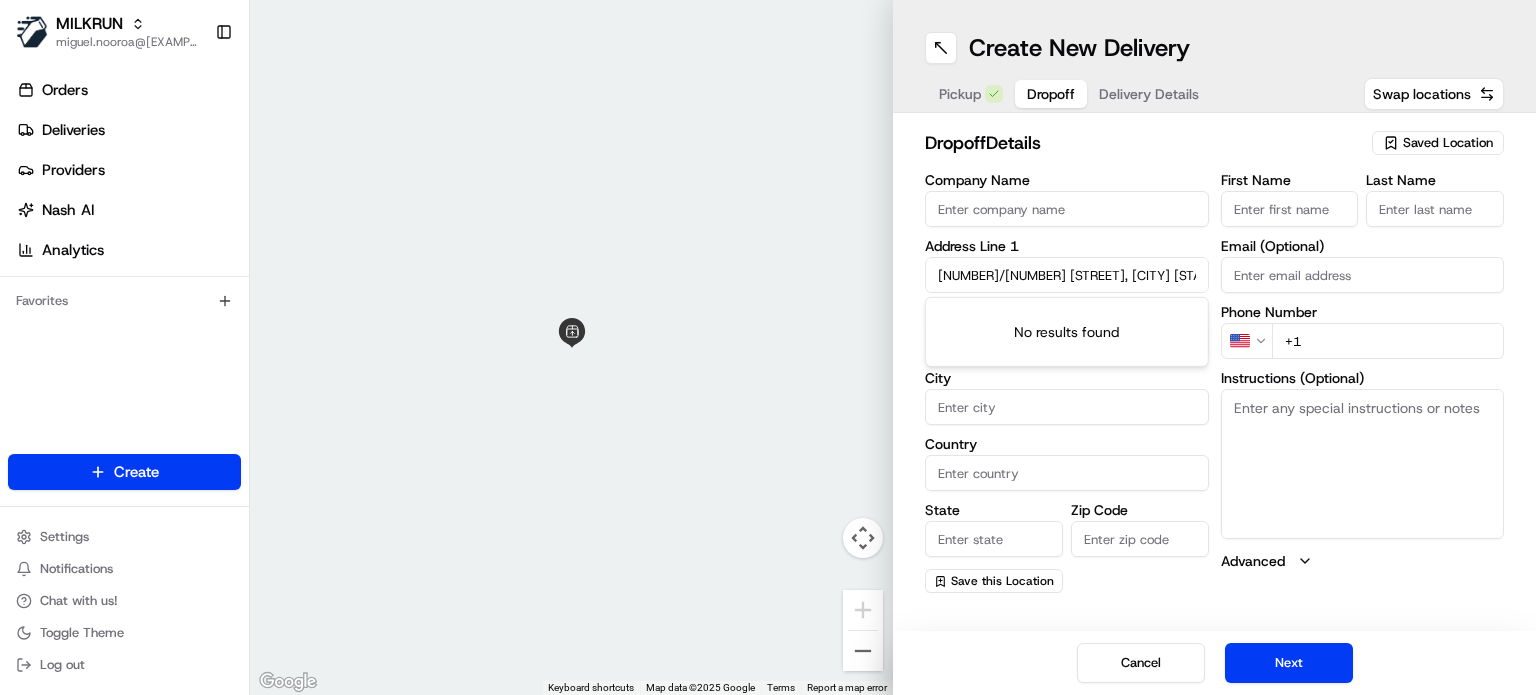scroll, scrollTop: 0, scrollLeft: 51, axis: horizontal 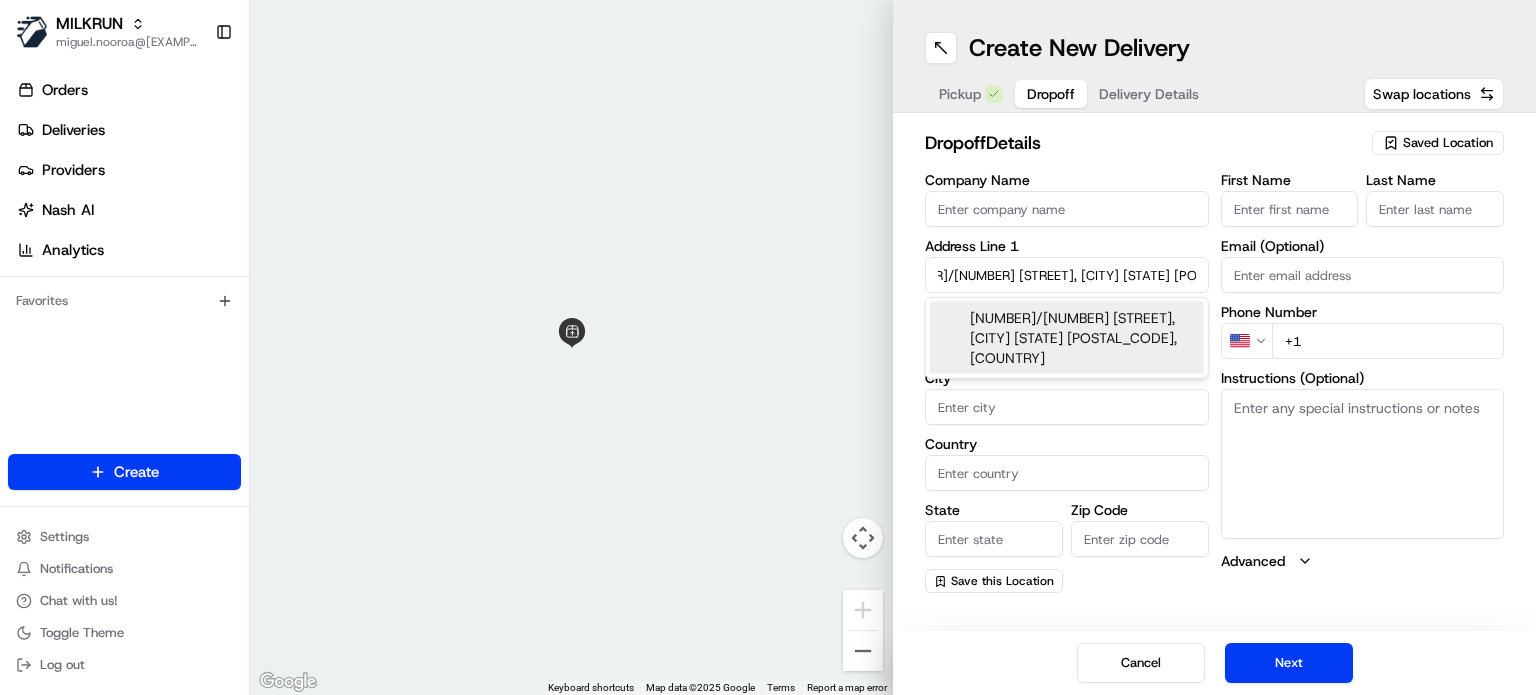 click on "[NUMBER]/[NUMBER] [STREET], [CITY] [STATE] [POSTAL_CODE], [COUNTRY]" at bounding box center [1067, 338] 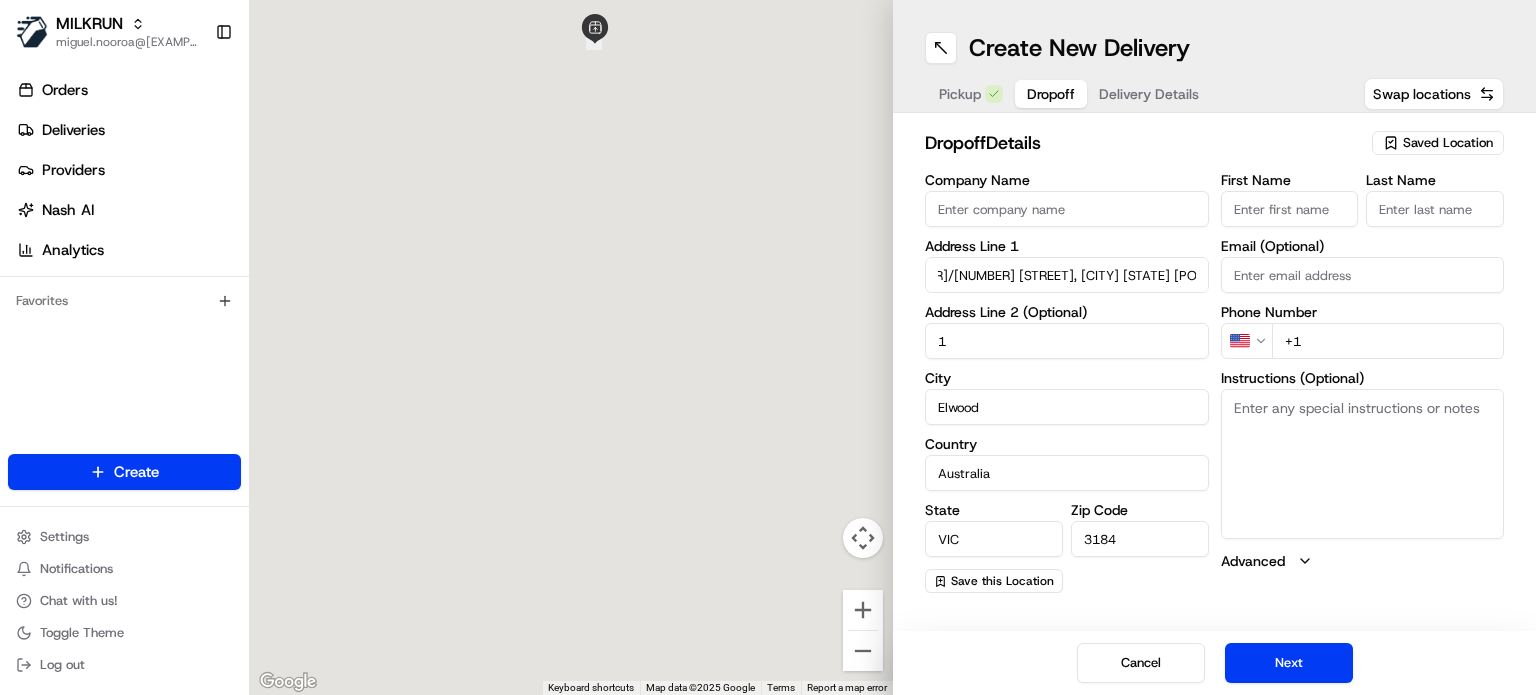type on "[NUMBER] [STREET]" 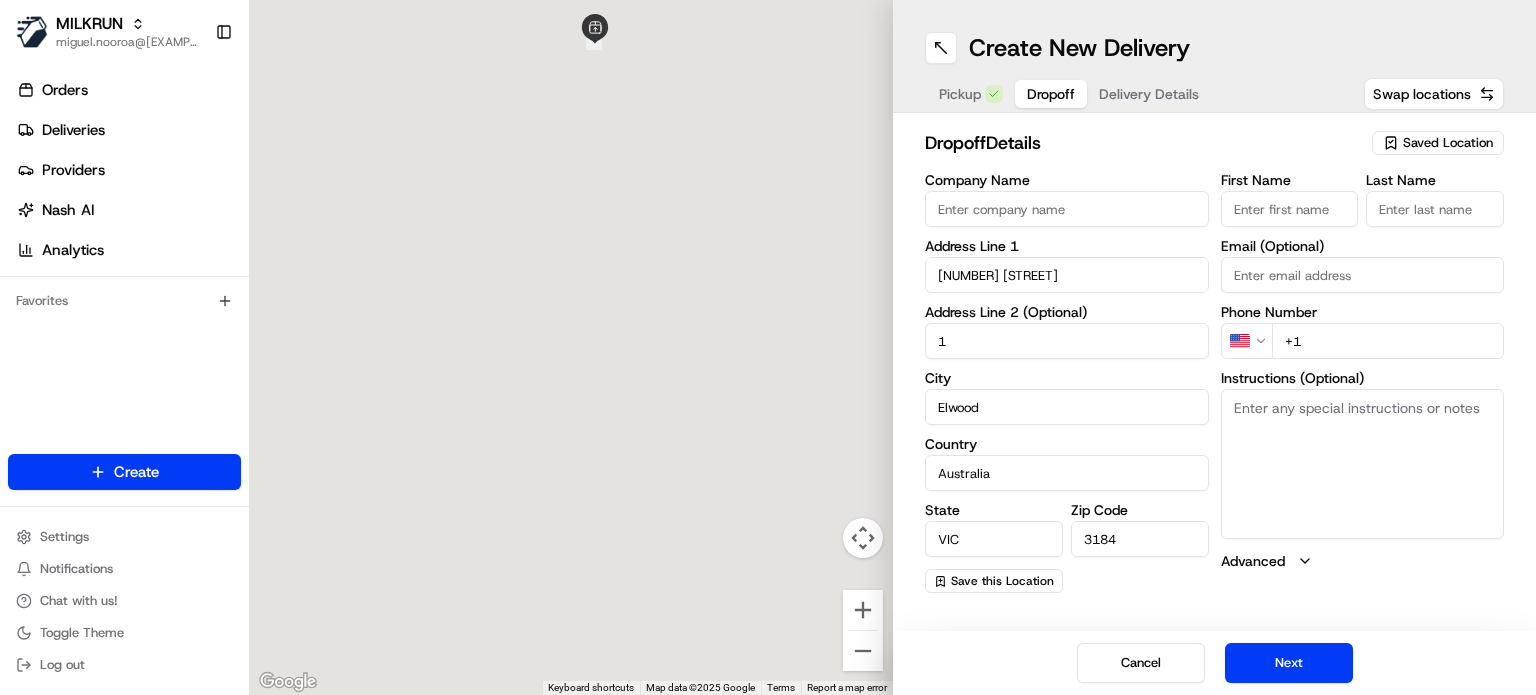 scroll, scrollTop: 0, scrollLeft: 0, axis: both 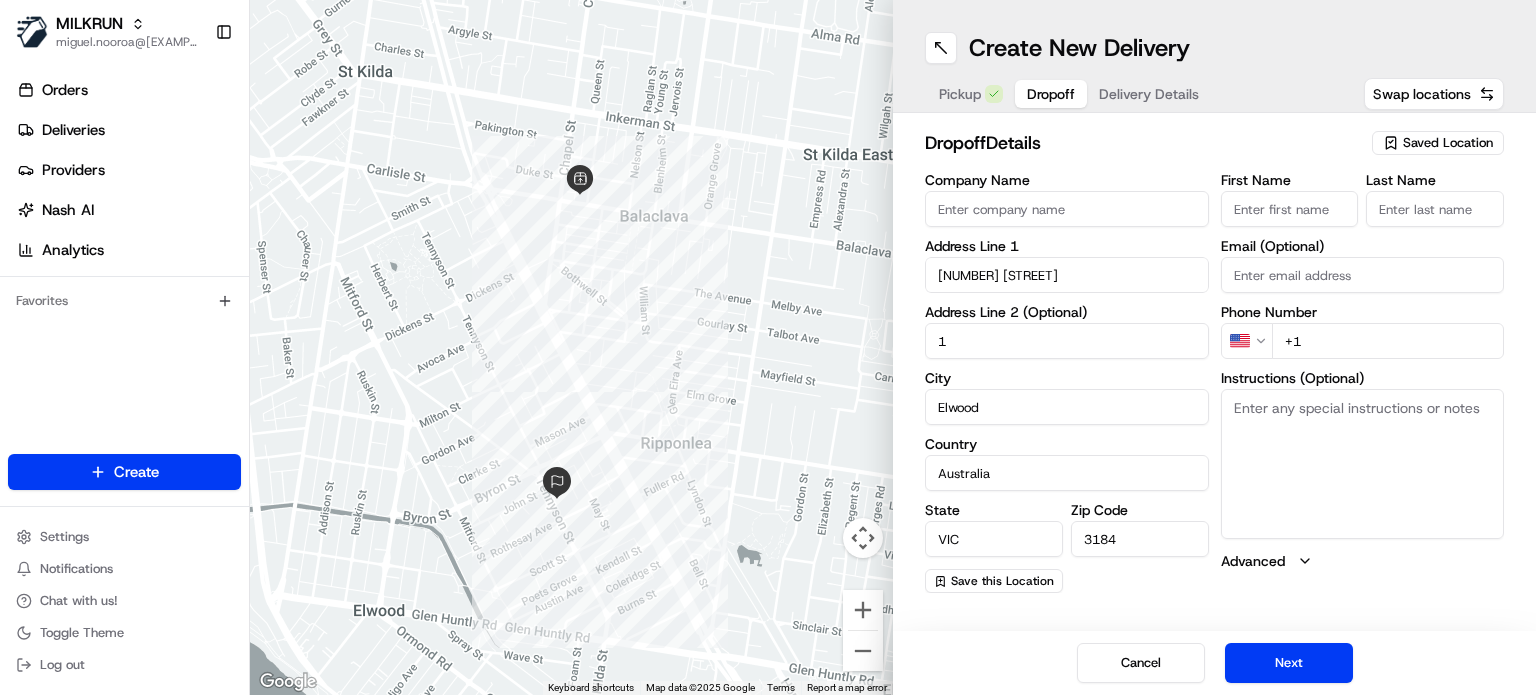 drag, startPoint x: 1324, startPoint y: 340, endPoint x: 1173, endPoint y: 345, distance: 151.08276 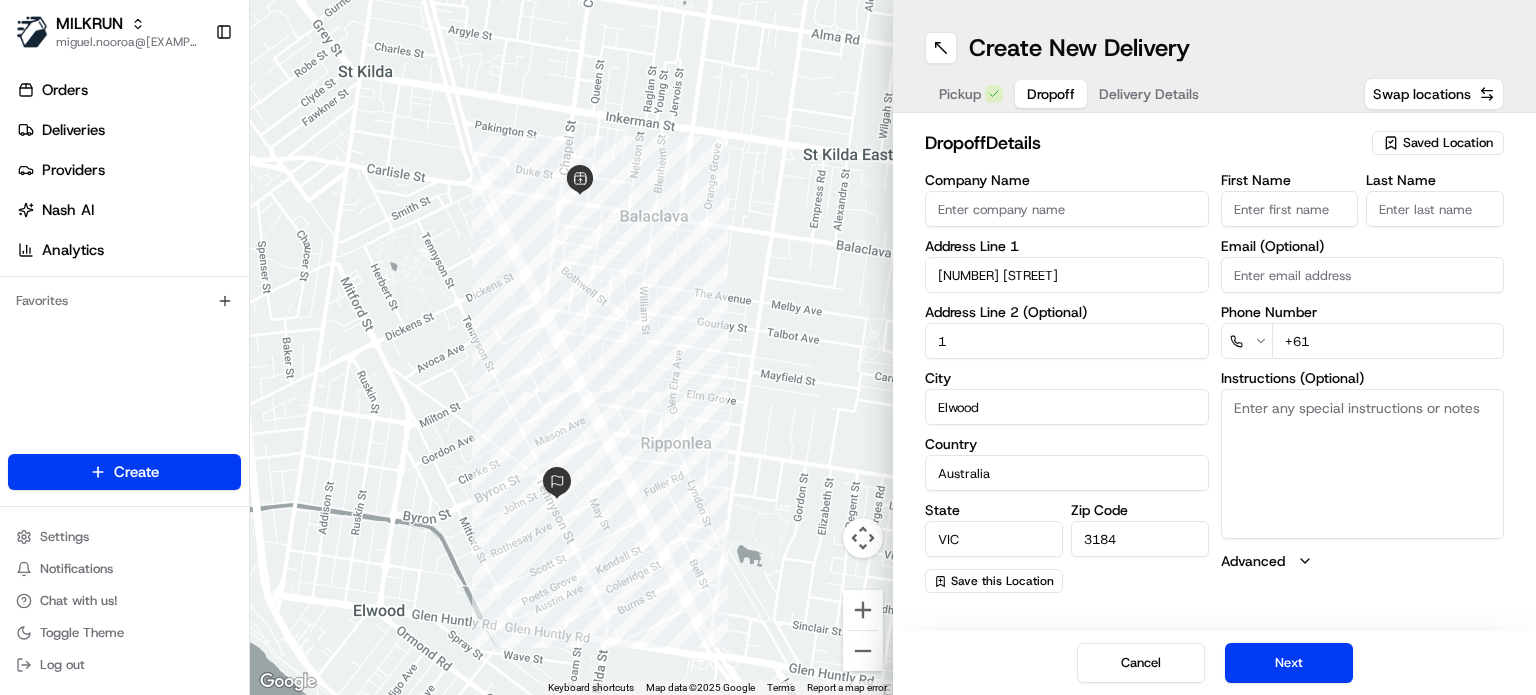 paste on "[PHONE]" 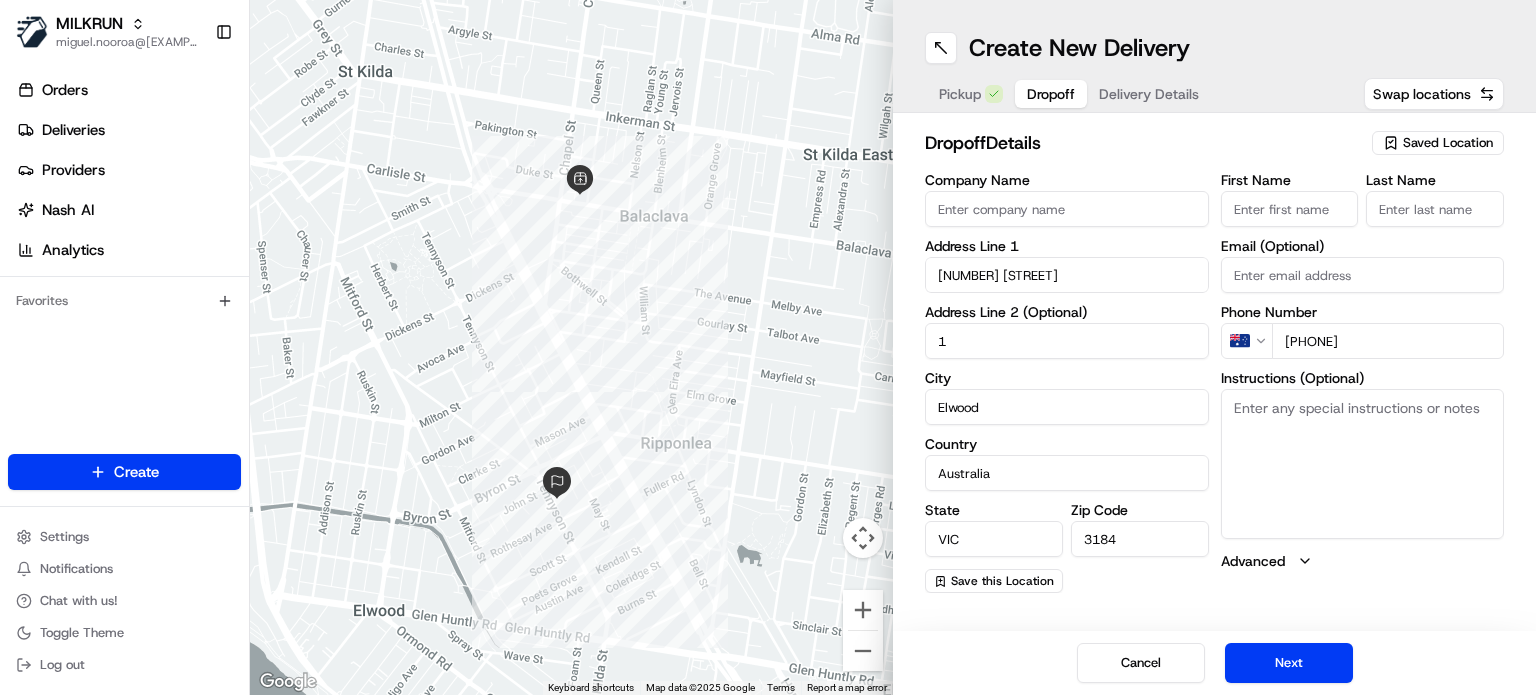 type on "[PHONE]" 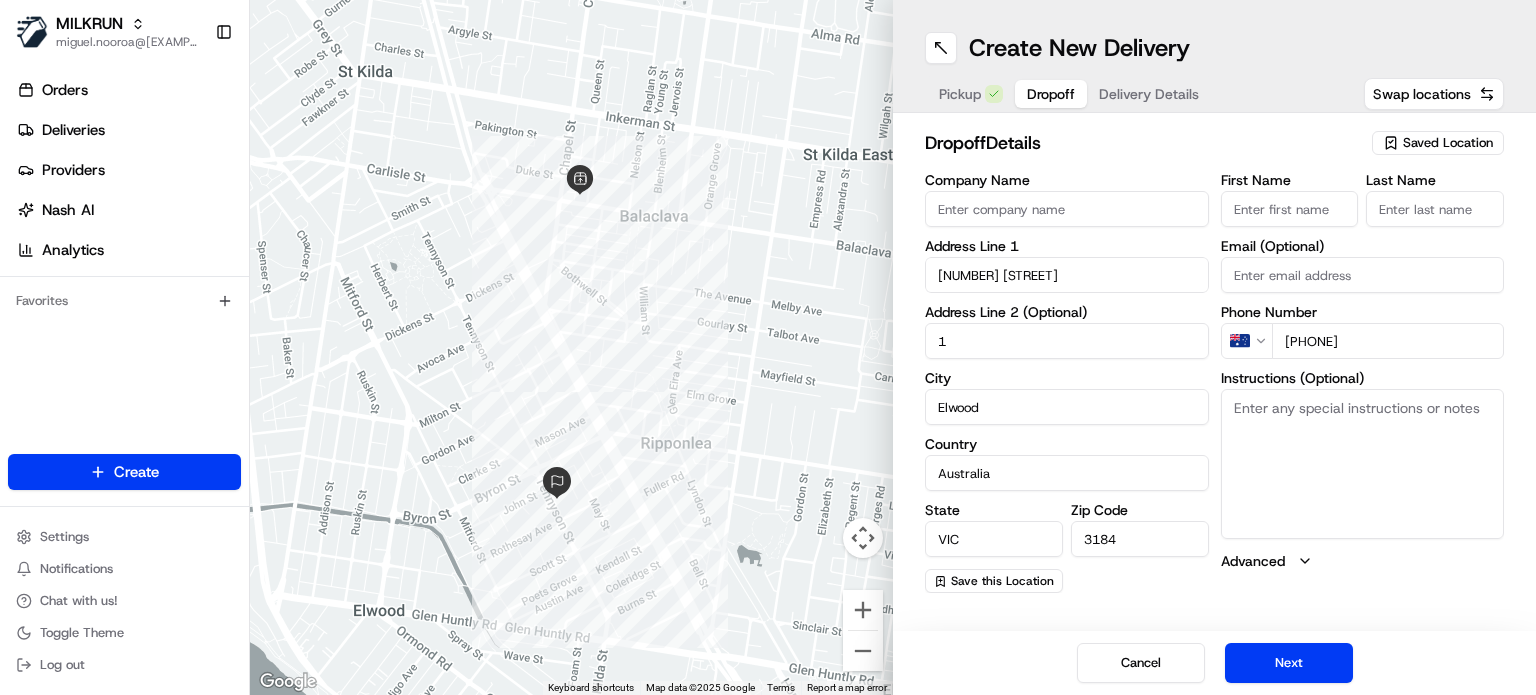 click on "First Name" at bounding box center (1290, 209) 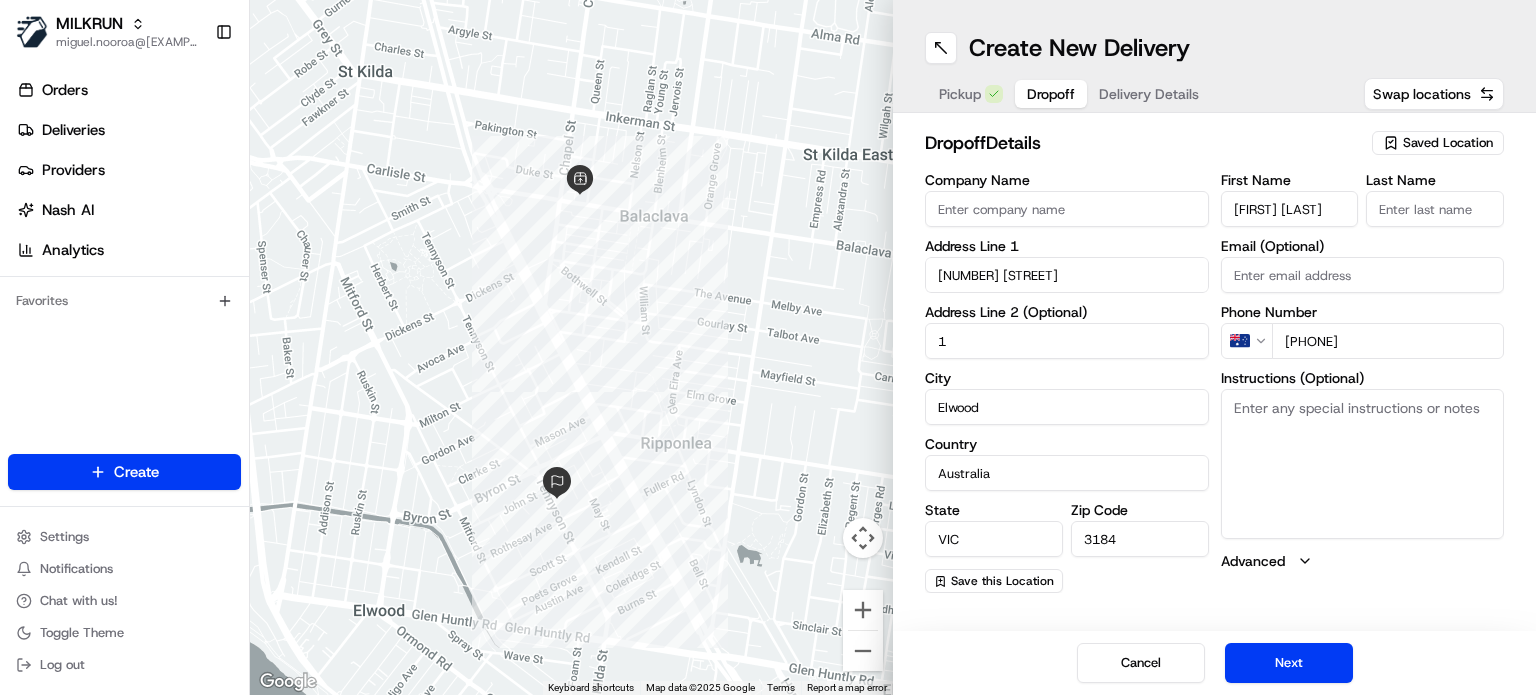 scroll, scrollTop: 0, scrollLeft: 10, axis: horizontal 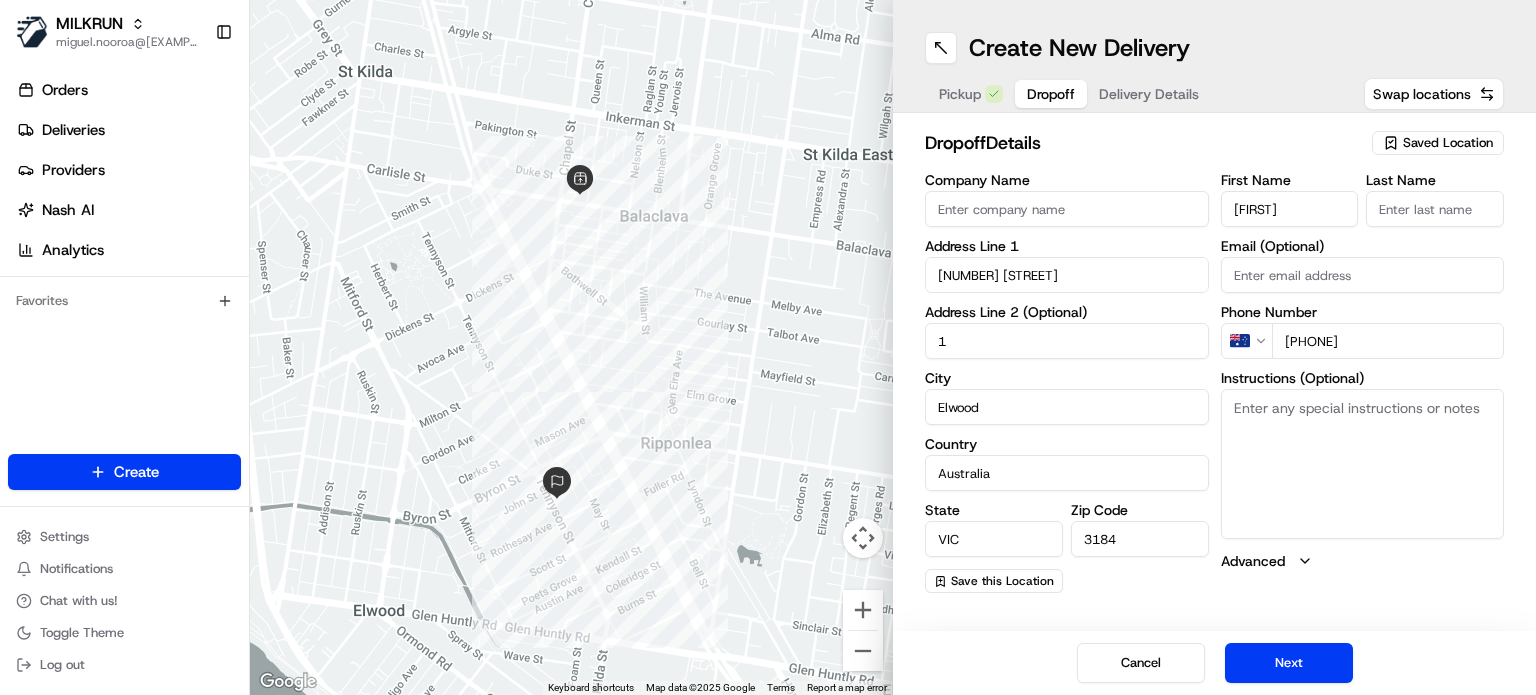 type on "[FIRST]" 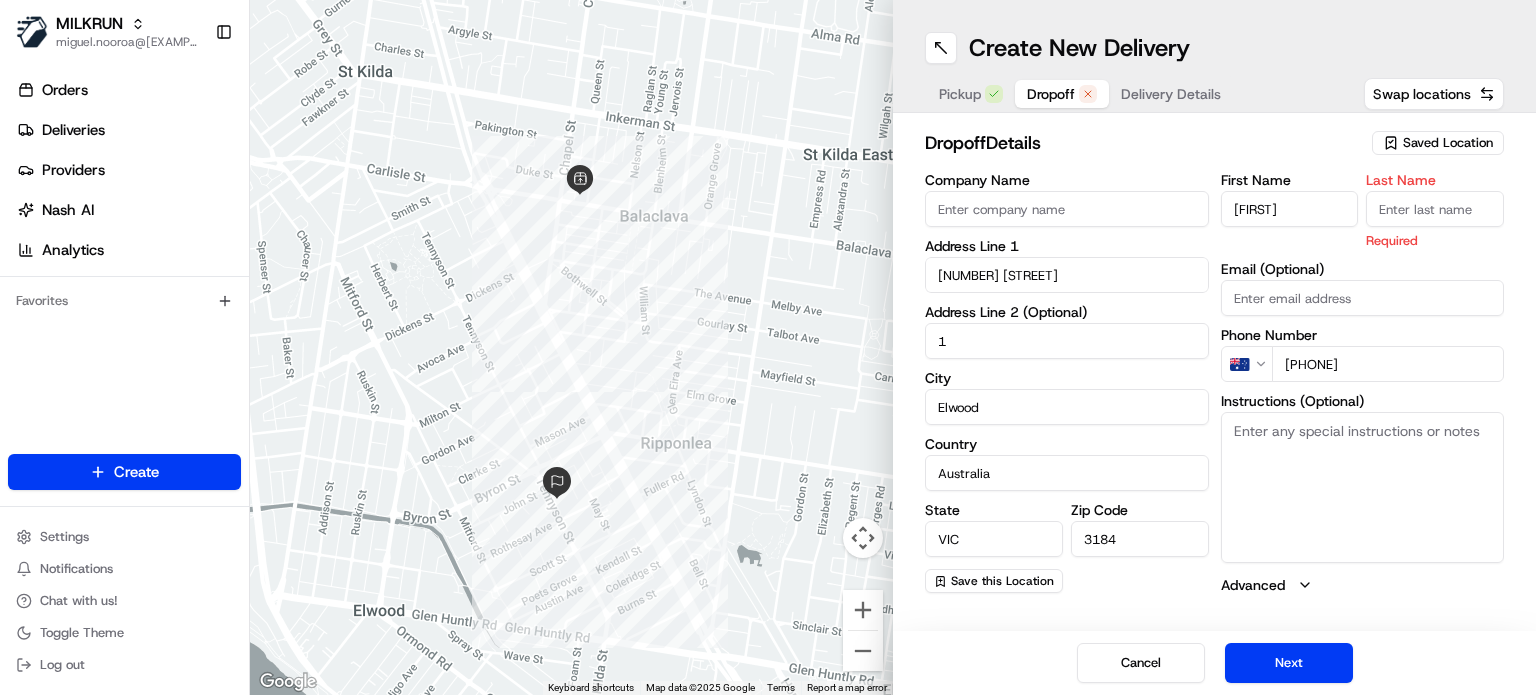 paste on "[FIRST] [LAST]" 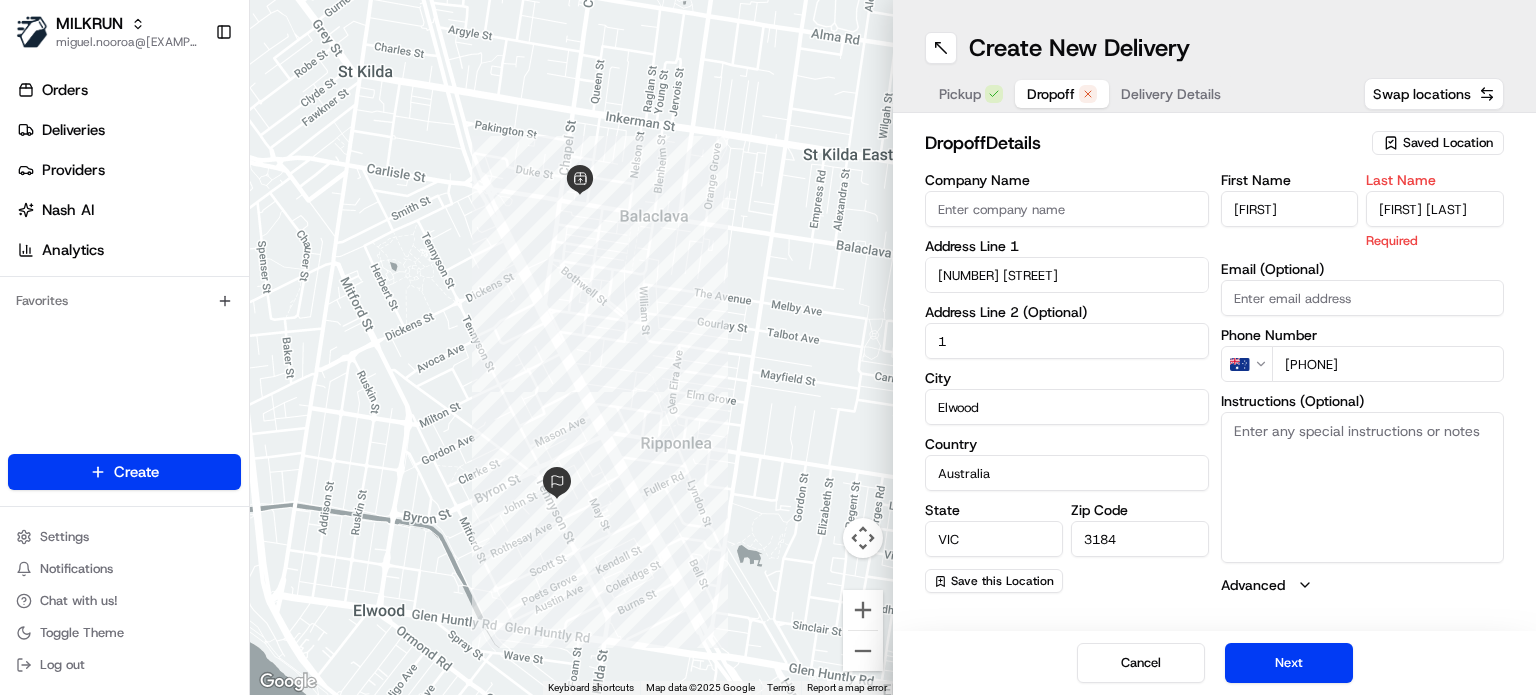 scroll, scrollTop: 0, scrollLeft: 11, axis: horizontal 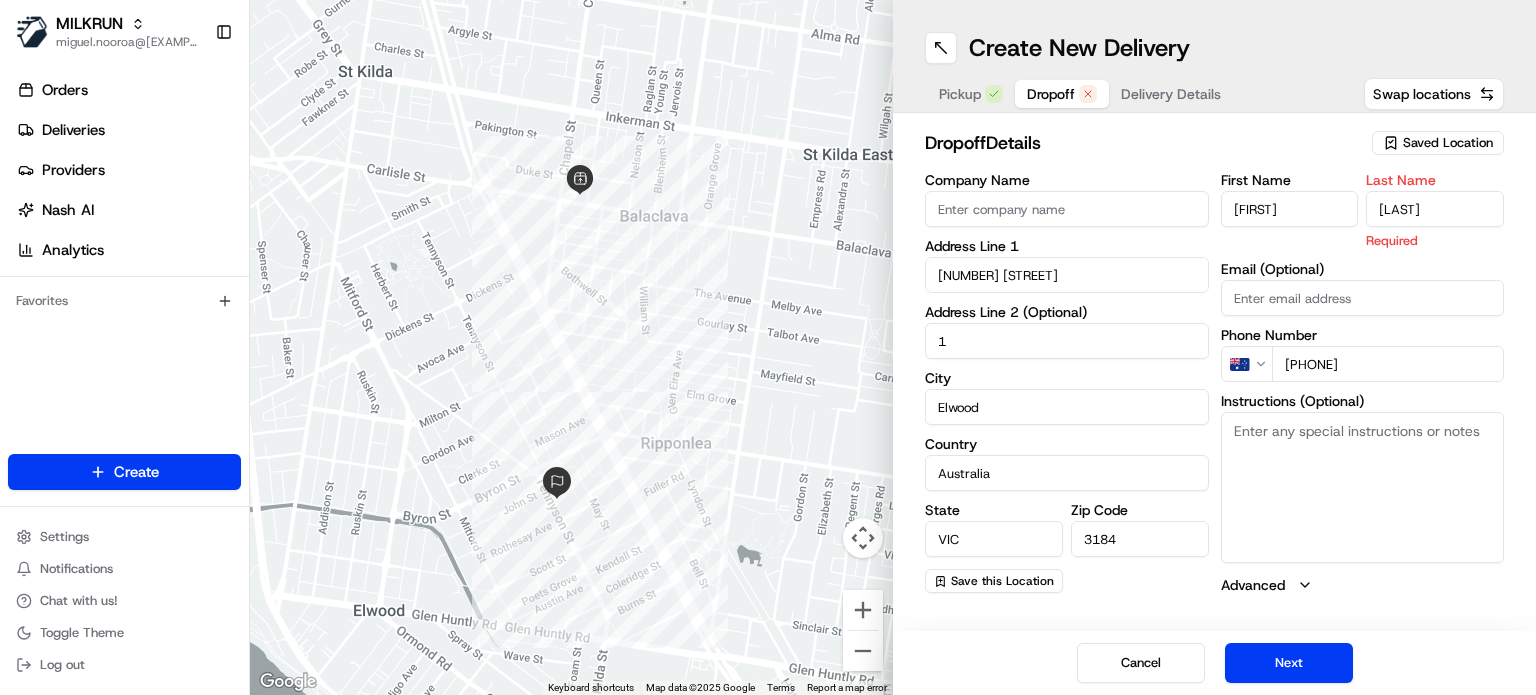 type on "[LAST]" 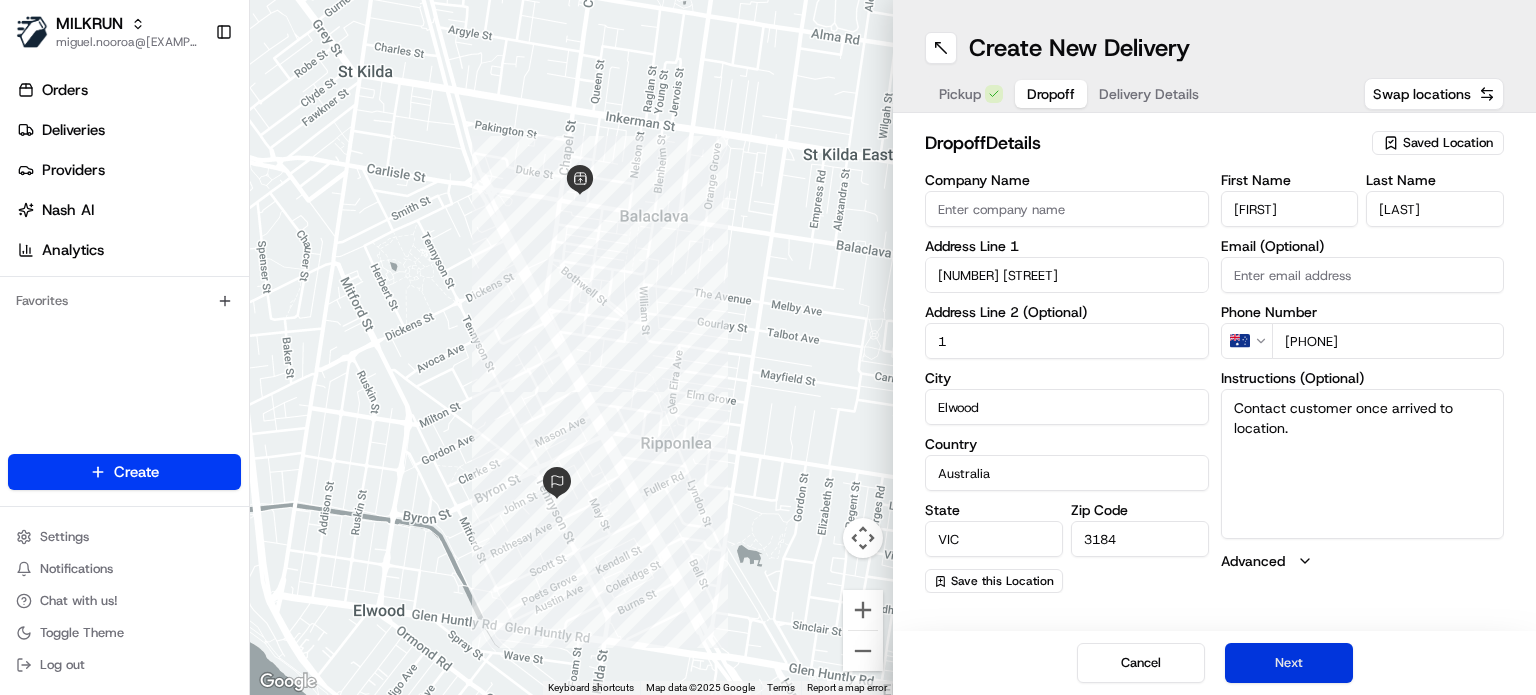 type on "Contact customer once arrived to location." 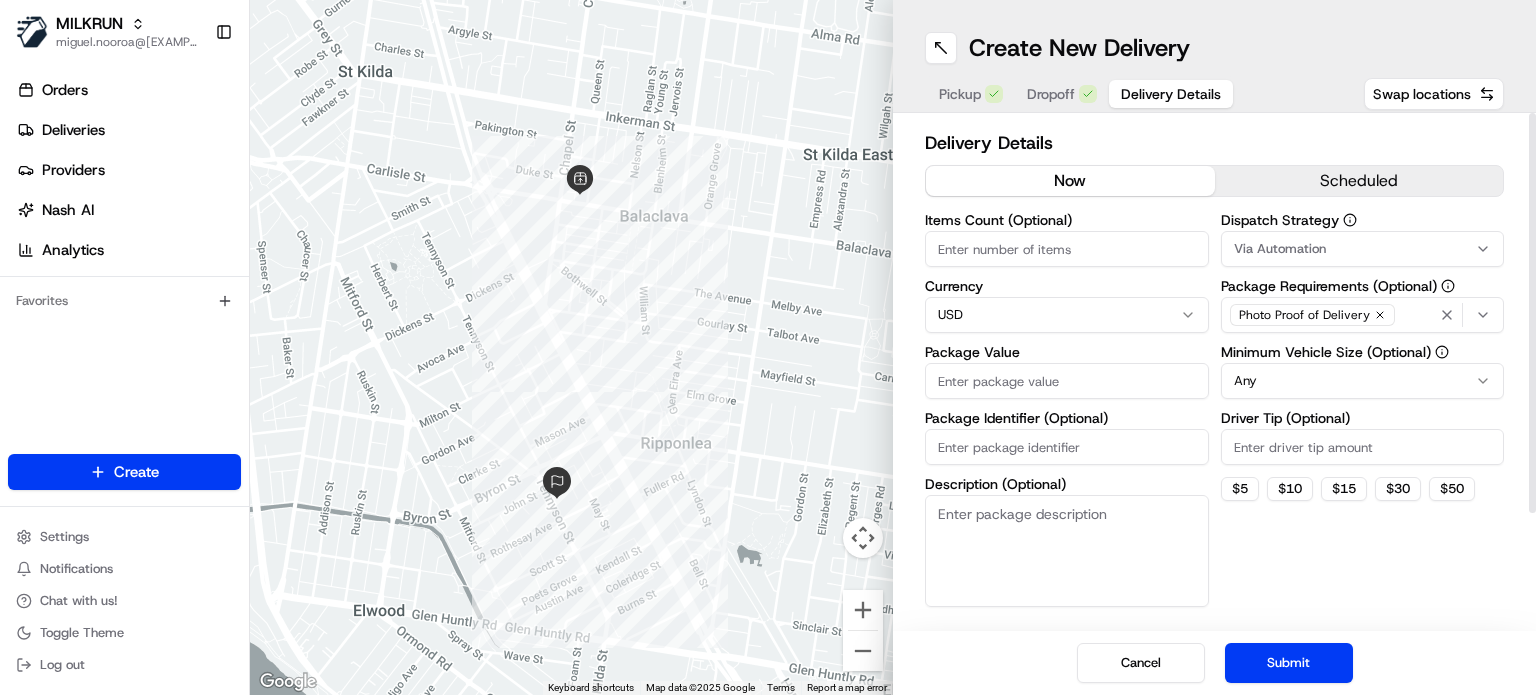 click on "MILKRUN miguel.nooroa@[EXAMPLE.COM] Toggle Sidebar Orders Deliveries Providers Nash AI Analytics Favorites Main Menu Members & Organization Organization Users Roles Preferences Customization Tracking Orchestration Automations Dispatch Strategy Locations Pickup Locations Dropoff Locations AI Support Call Agent Billing Billing Refund Requests Integrations Notification Triggers Webhooks API Keys Request Logs Create Settings Notifications Chat with us! Toggle Theme Log out ← Move left → Move right ↑ Move up ↓ Move down + Zoom in - Zoom out Home Jump left by 75% End Jump right by 75% Page Up Jump up by 75% Page Down Jump down by 75% Keyboard shortcuts Map Data Map data ©2025 Google Map data ©2025 Google 200 m Click to toggle between metric and imperial units Terms Report a map error Create New Delivery Pickup Dropoff Delivery Details Swap locations Delivery Details now scheduled Items Count (Optional) Currency USD Package Value Package Identifier (Optional) Description (Optional) Any" at bounding box center [768, 347] 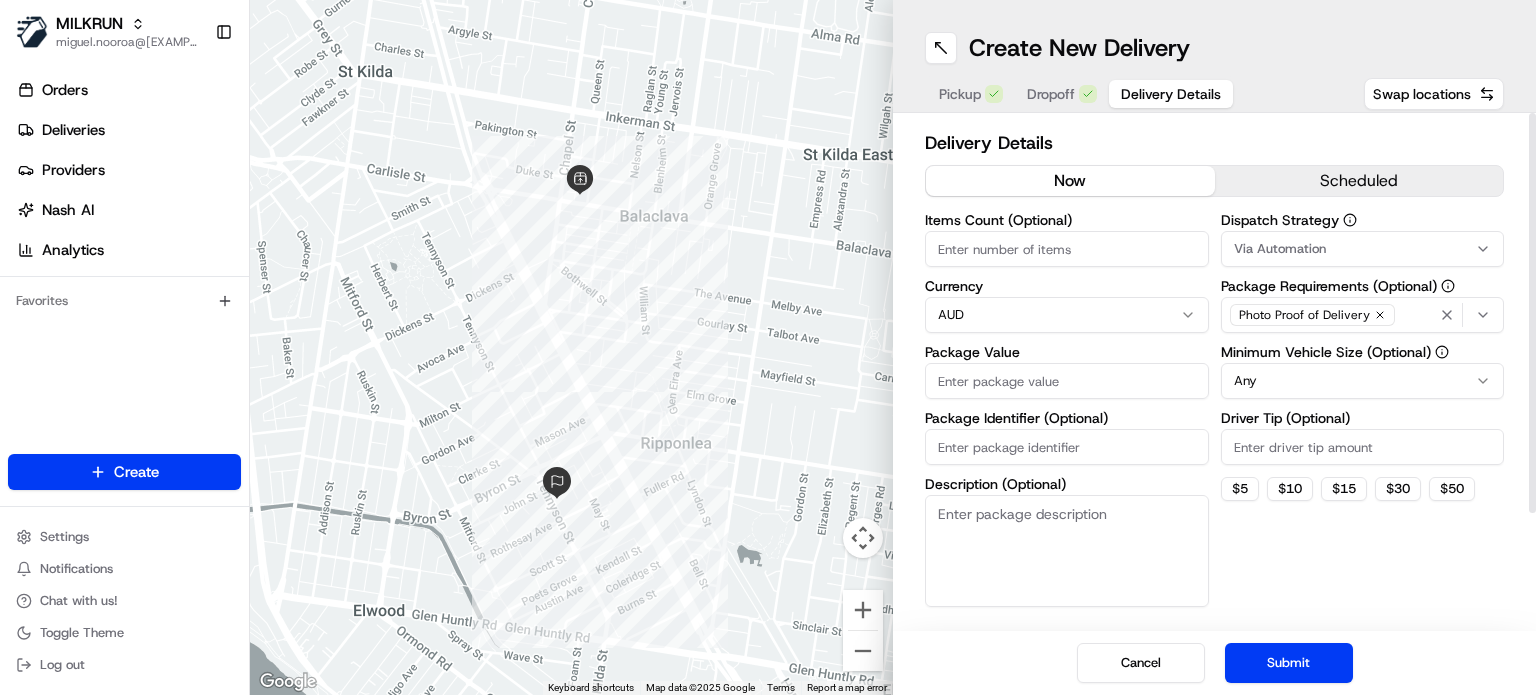 click on "Package Value" at bounding box center (1067, 381) 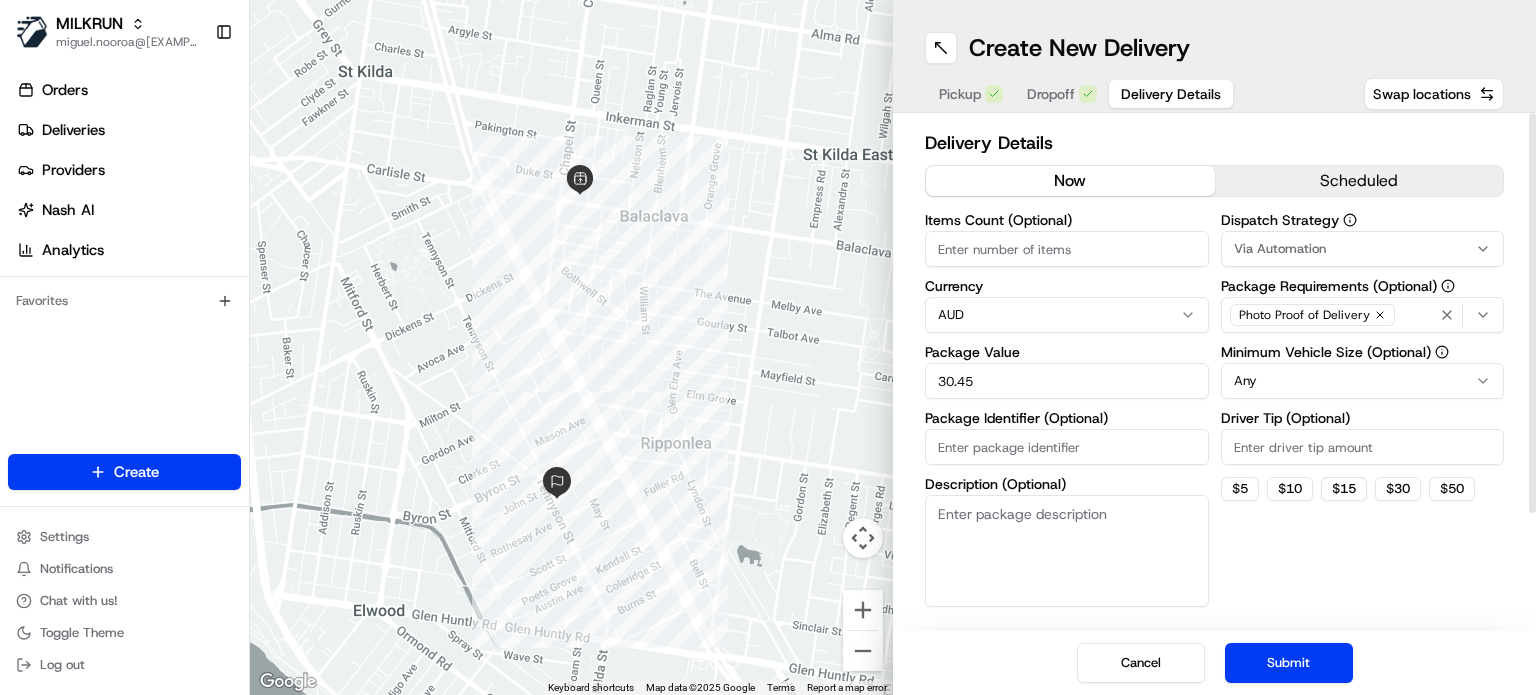 type on "30.45" 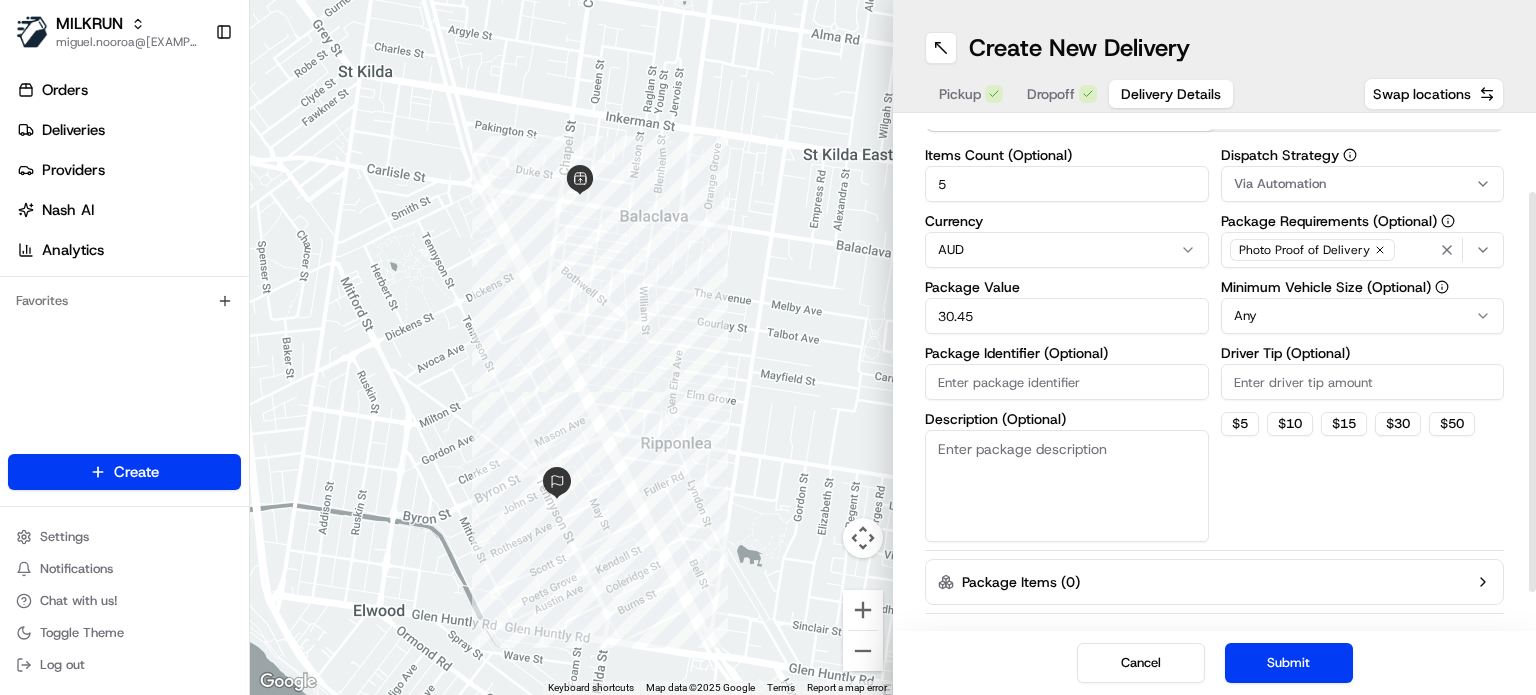 scroll, scrollTop: 143, scrollLeft: 0, axis: vertical 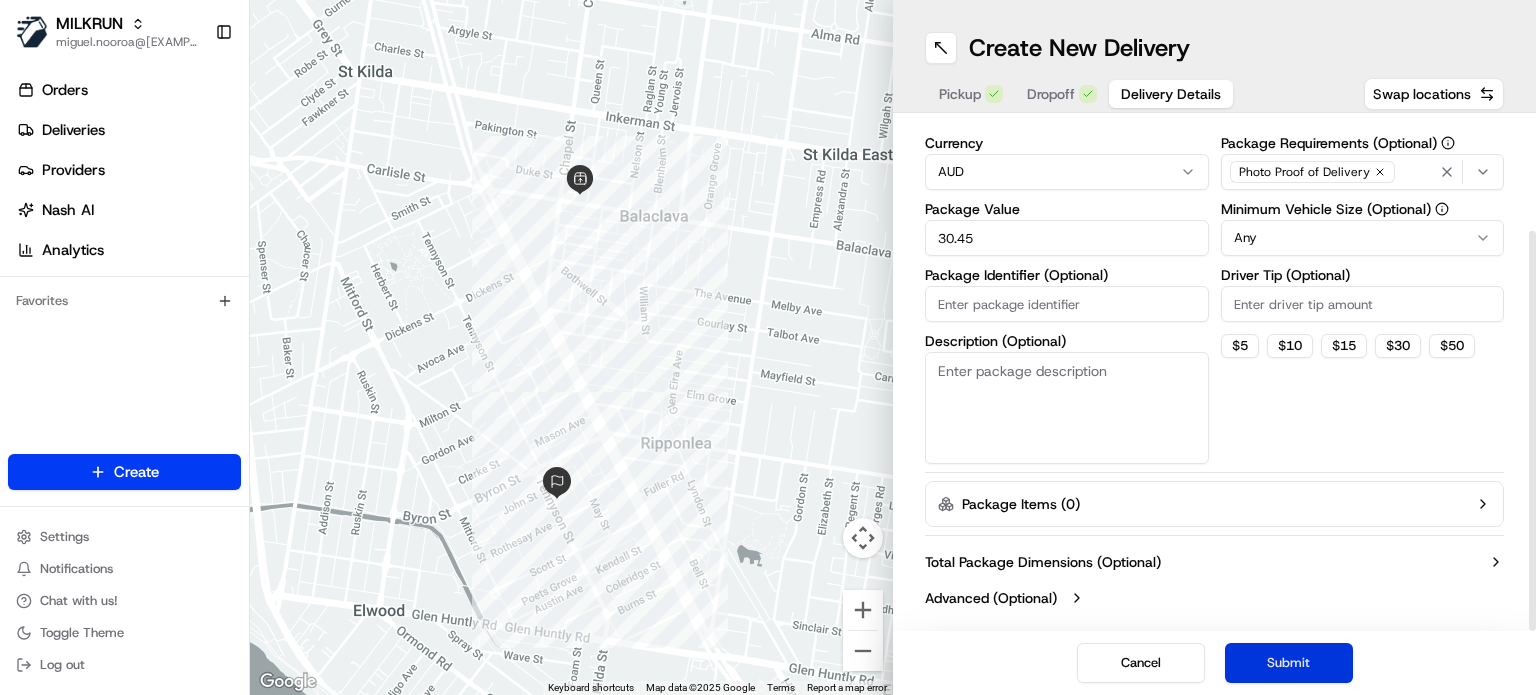 type on "5" 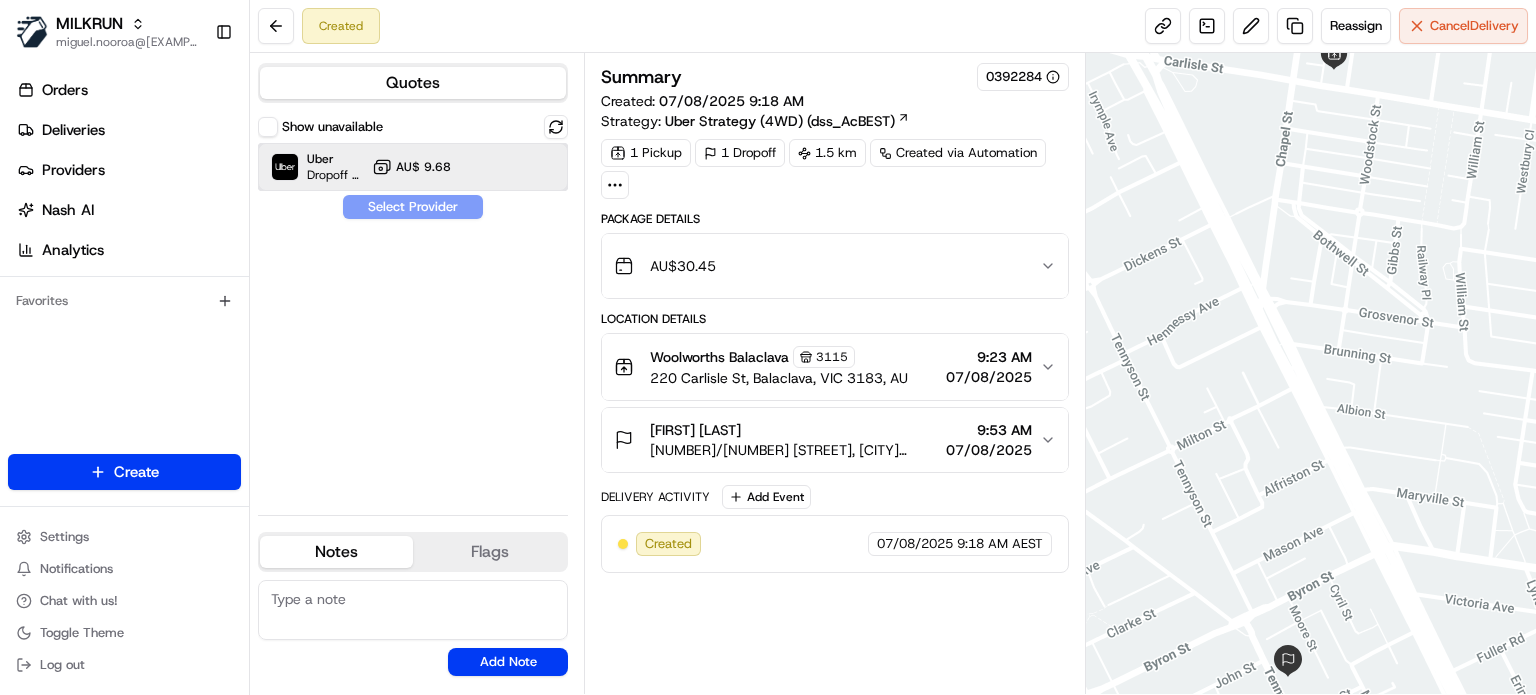 click on "Uber Dropoff ETA   26 minutes AU$   9.68" at bounding box center (413, 167) 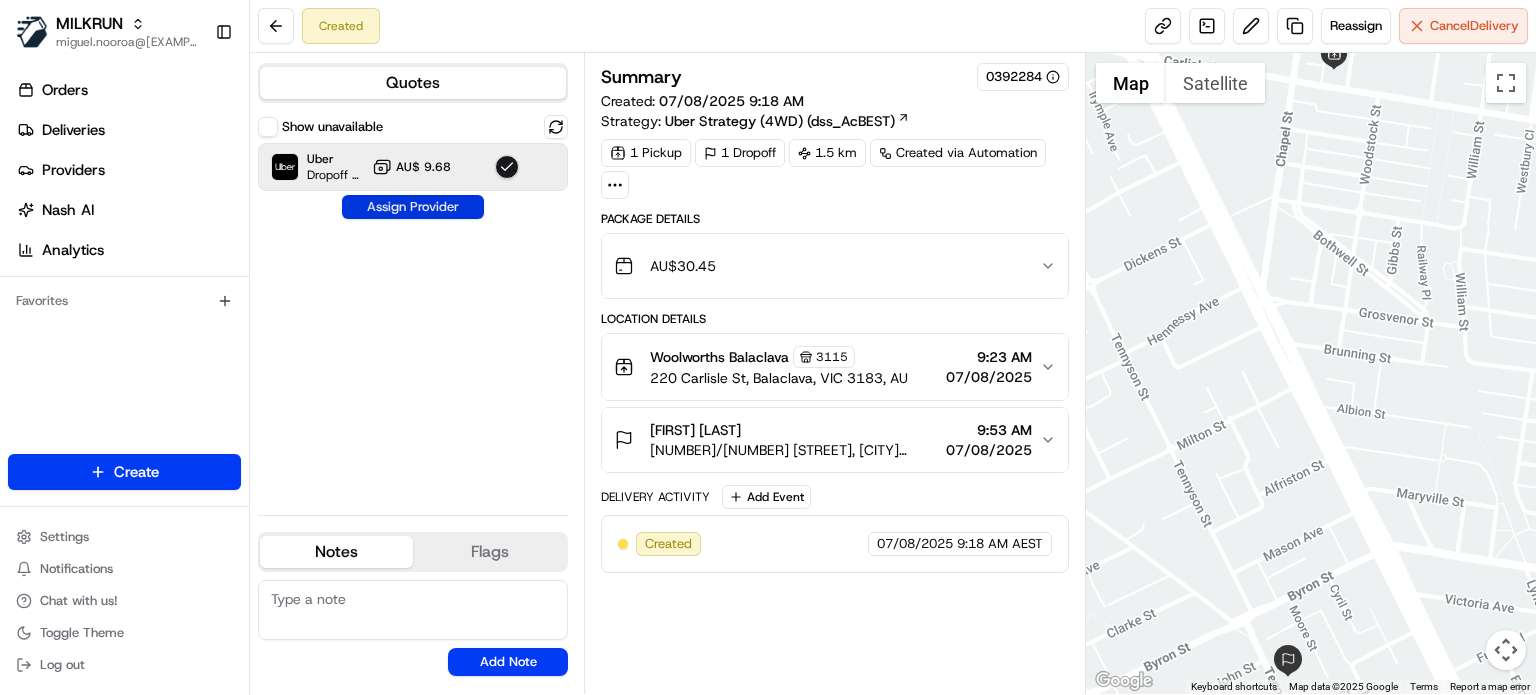 click on "Assign Provider" at bounding box center [413, 207] 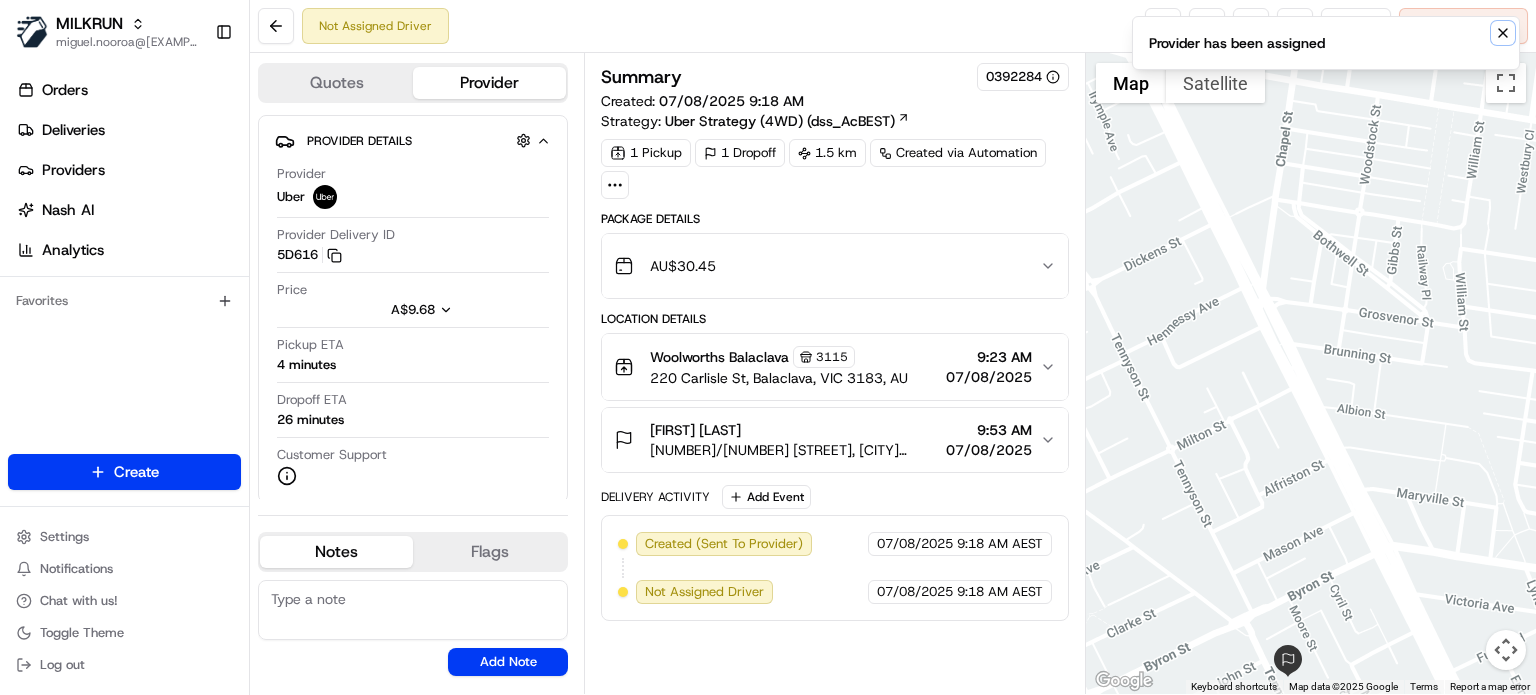 click 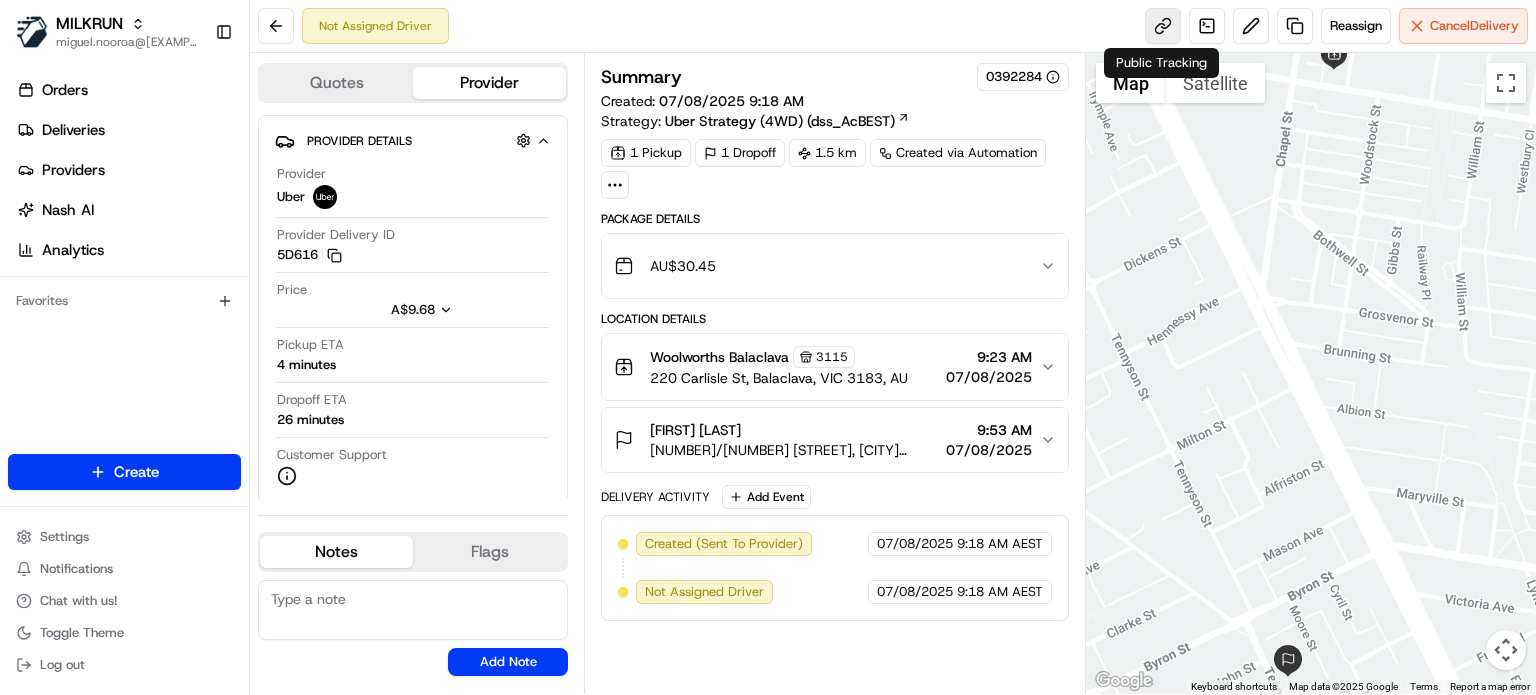 click at bounding box center [1163, 26] 